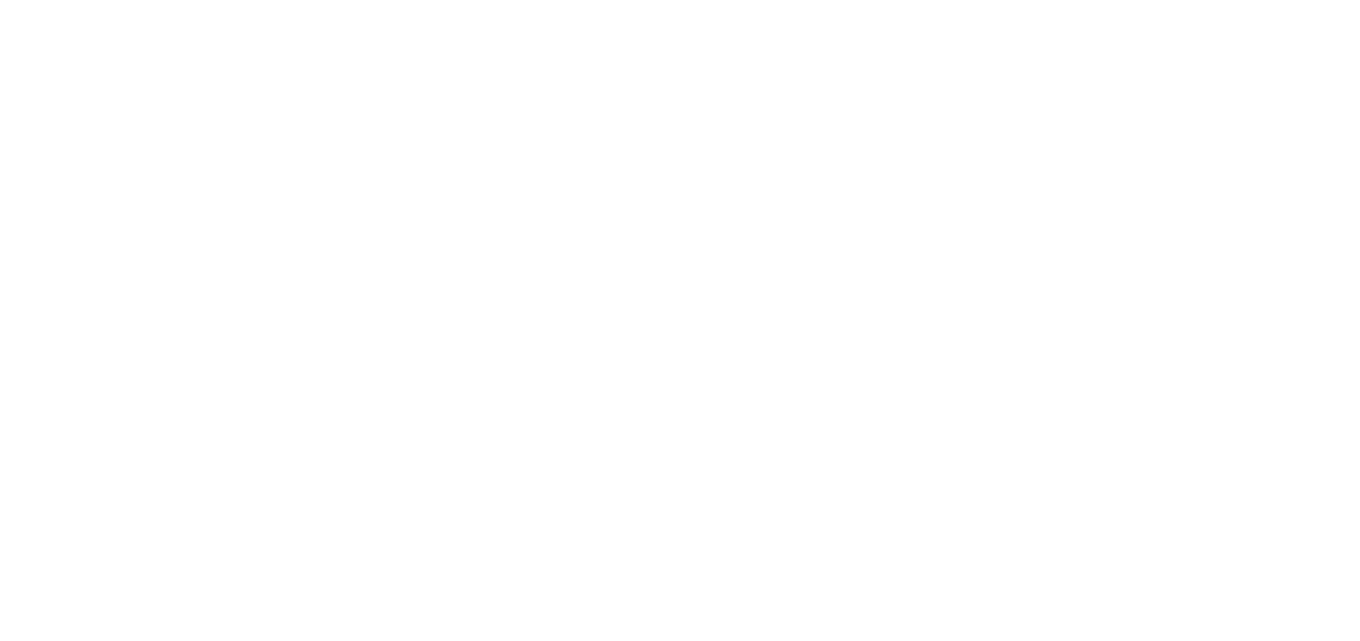 scroll, scrollTop: 0, scrollLeft: 0, axis: both 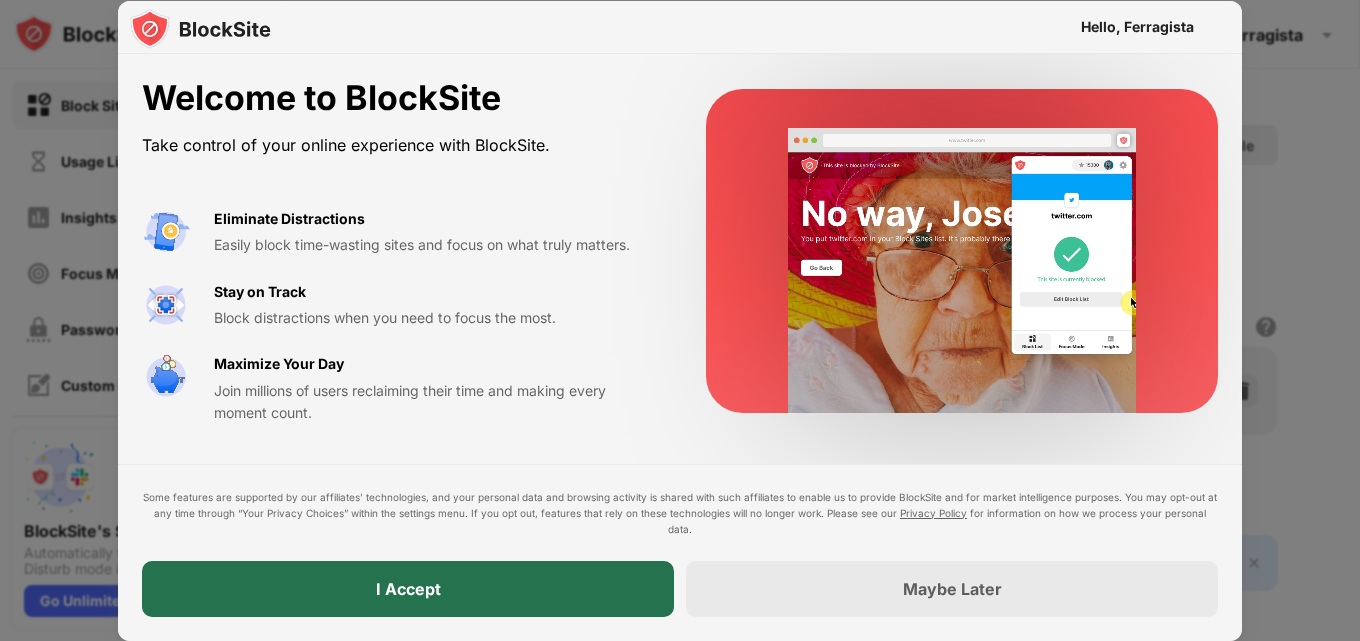 click on "I Accept" at bounding box center [408, 589] 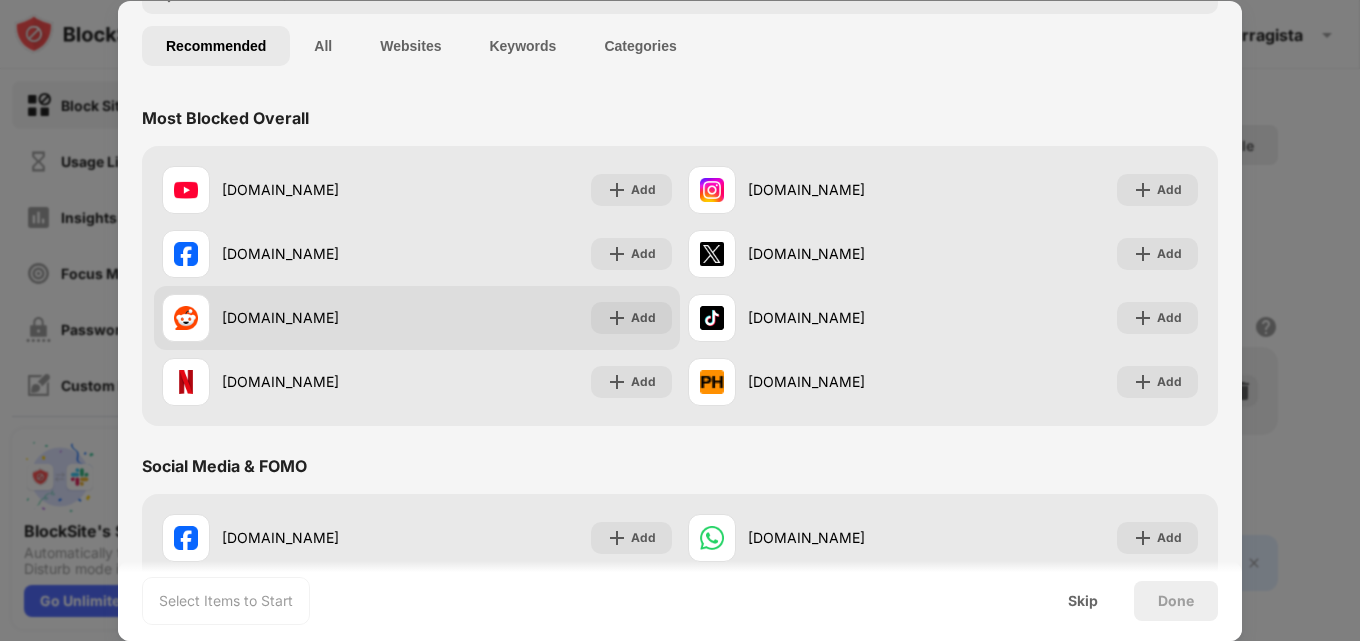 scroll, scrollTop: 0, scrollLeft: 0, axis: both 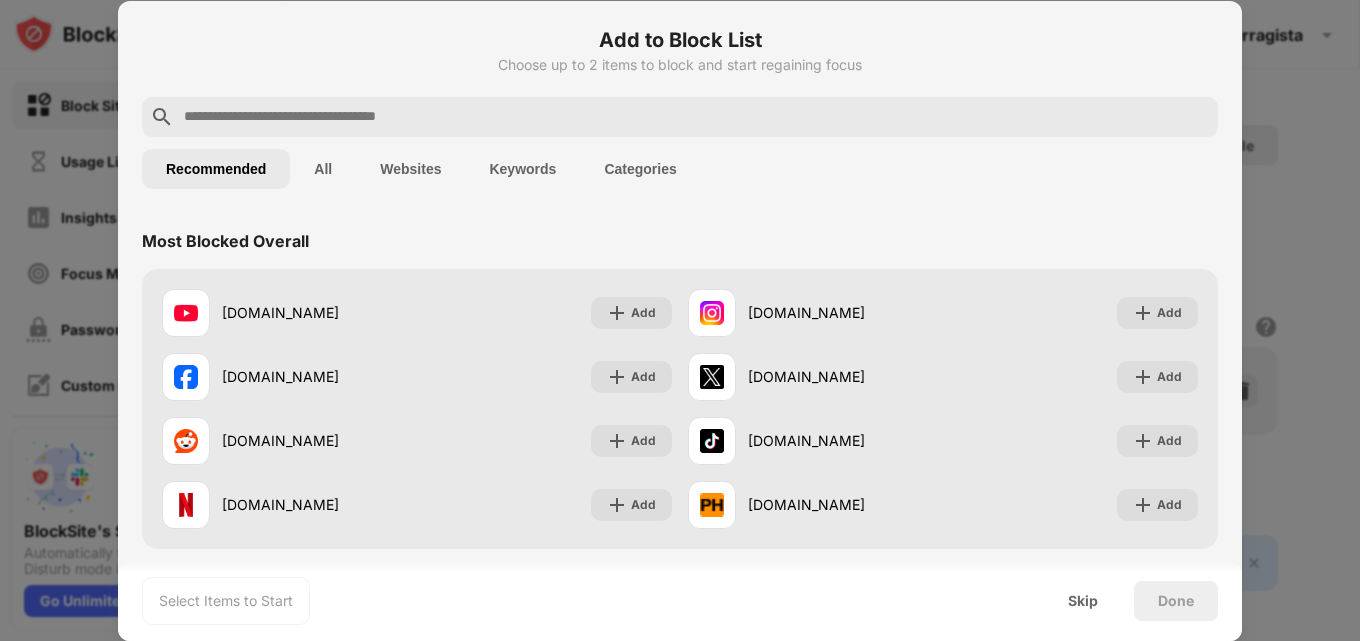 click at bounding box center (696, 117) 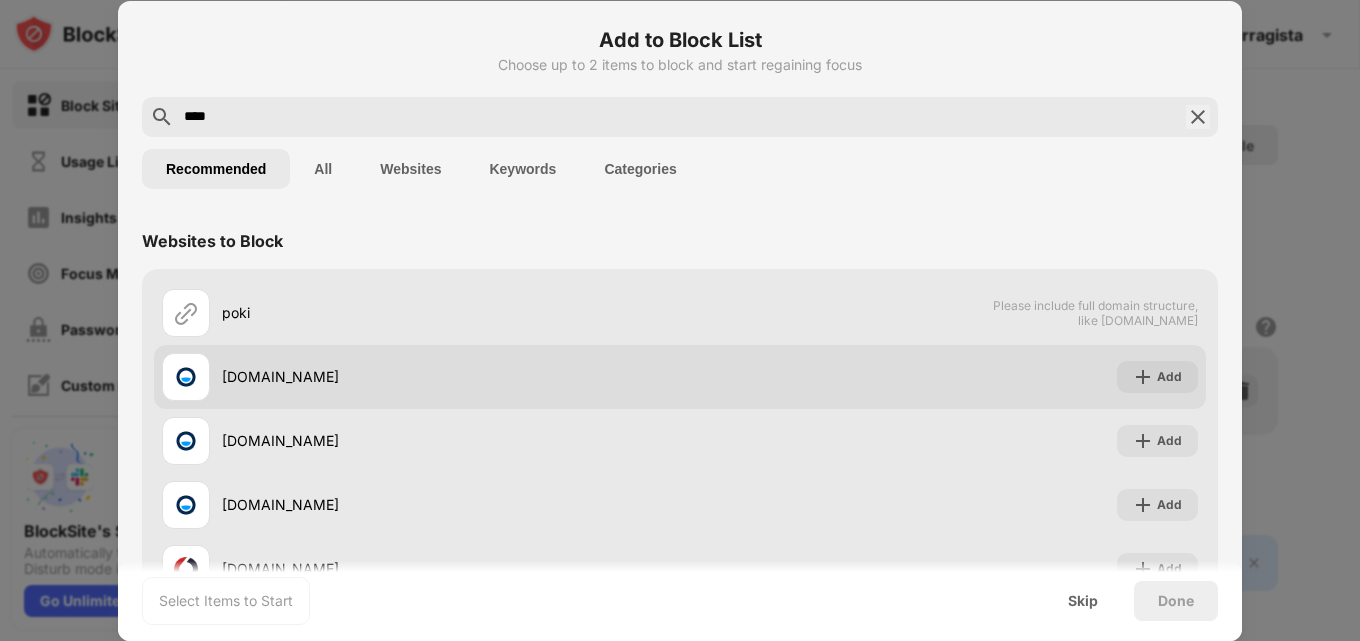 type on "****" 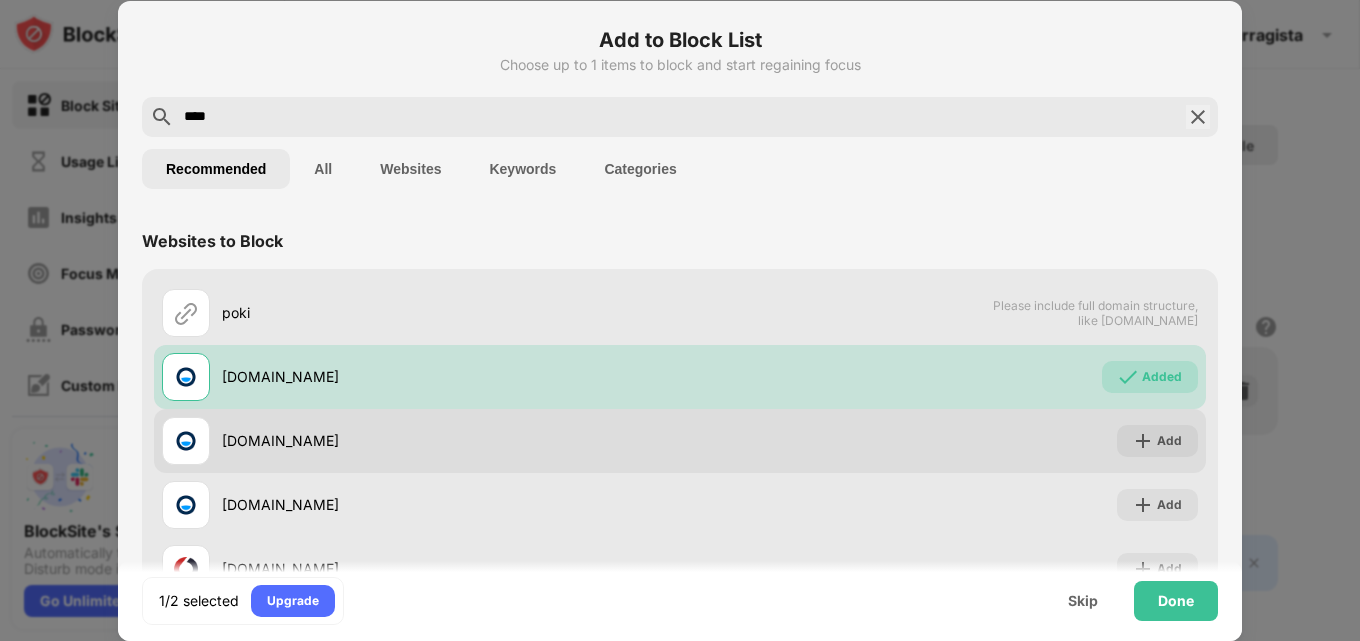 click on "[DOMAIN_NAME] Add" at bounding box center (680, 441) 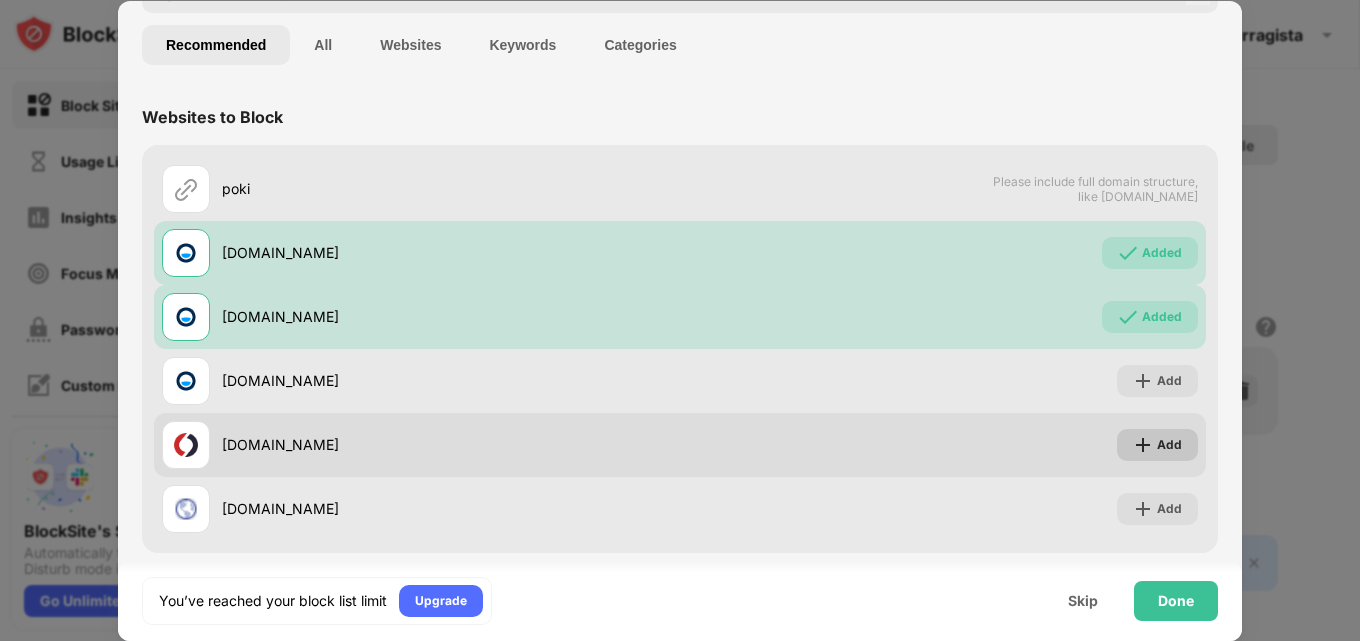 scroll, scrollTop: 136, scrollLeft: 0, axis: vertical 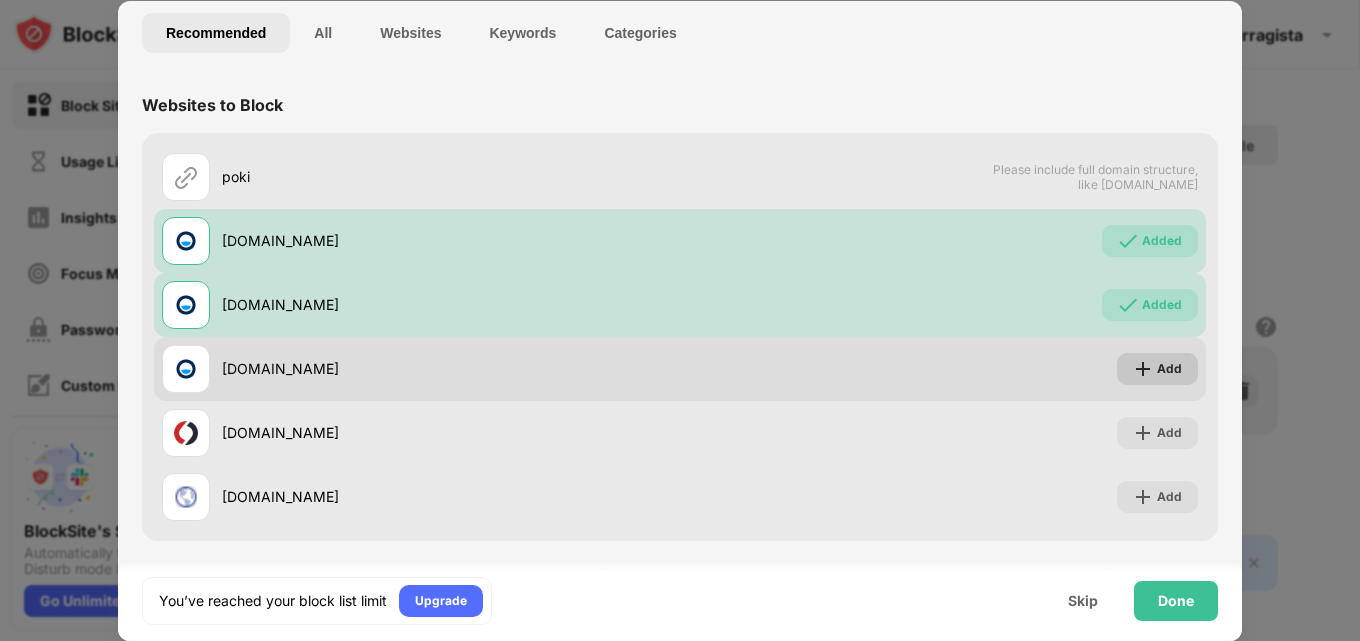 click on "Add" at bounding box center [1157, 369] 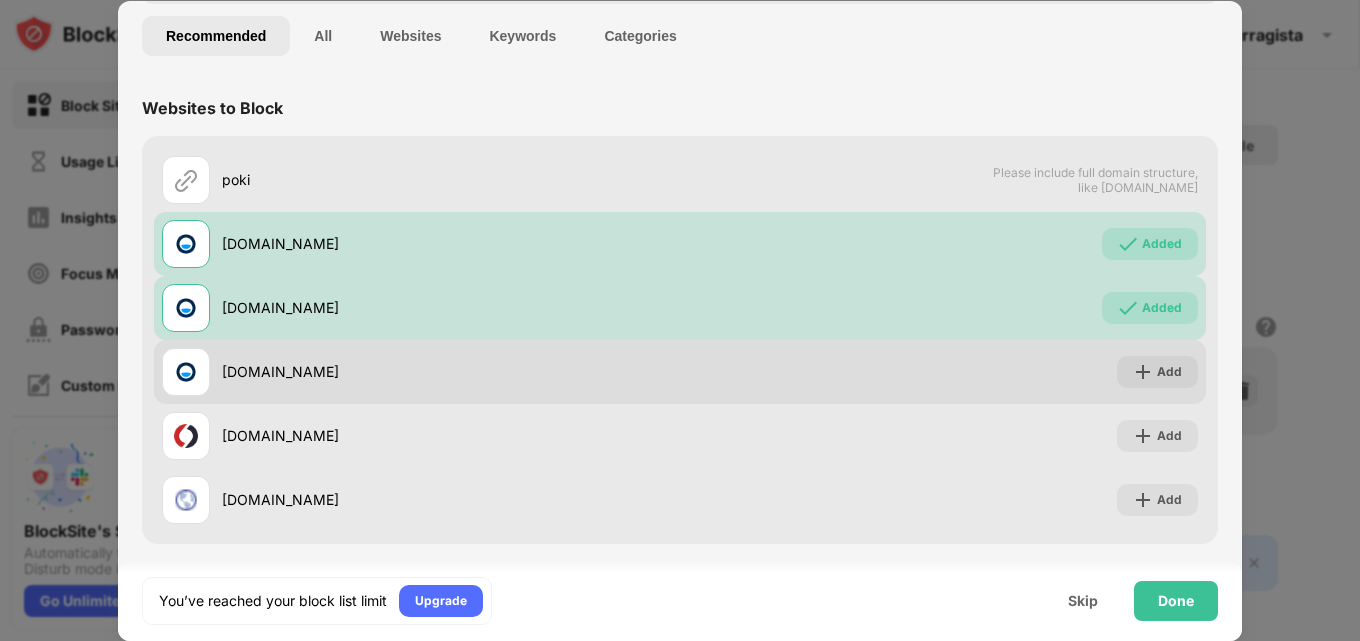 scroll, scrollTop: 136, scrollLeft: 0, axis: vertical 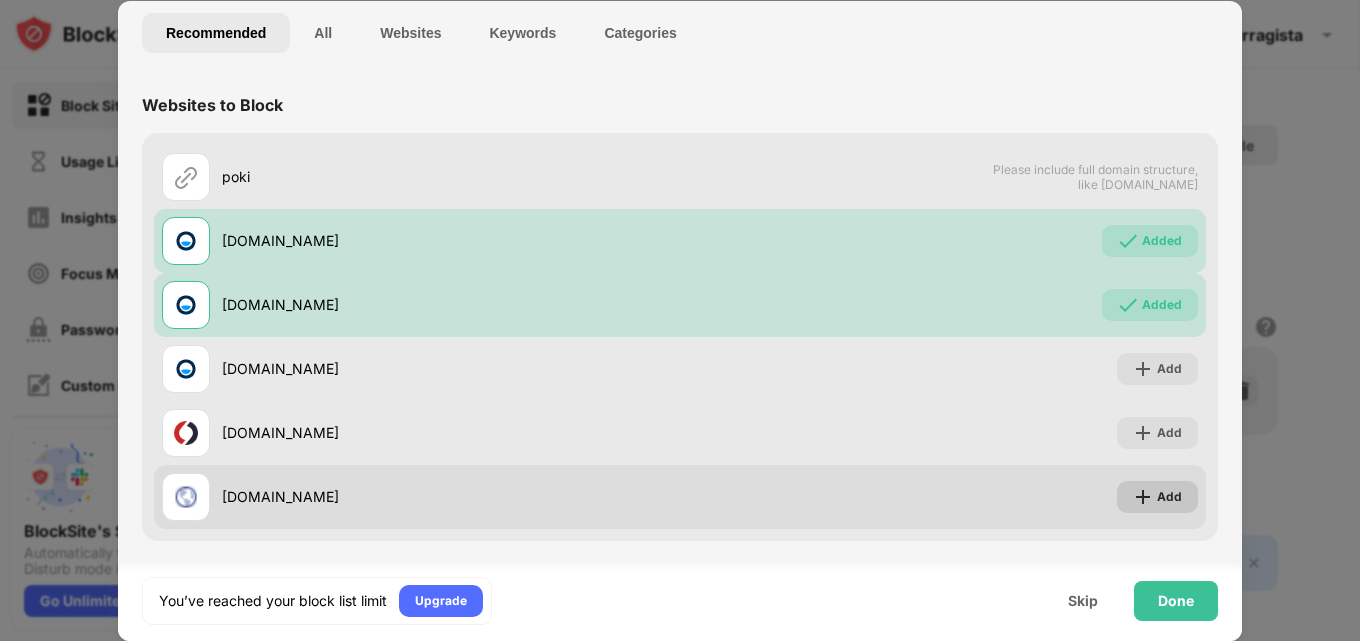 click at bounding box center (1143, 497) 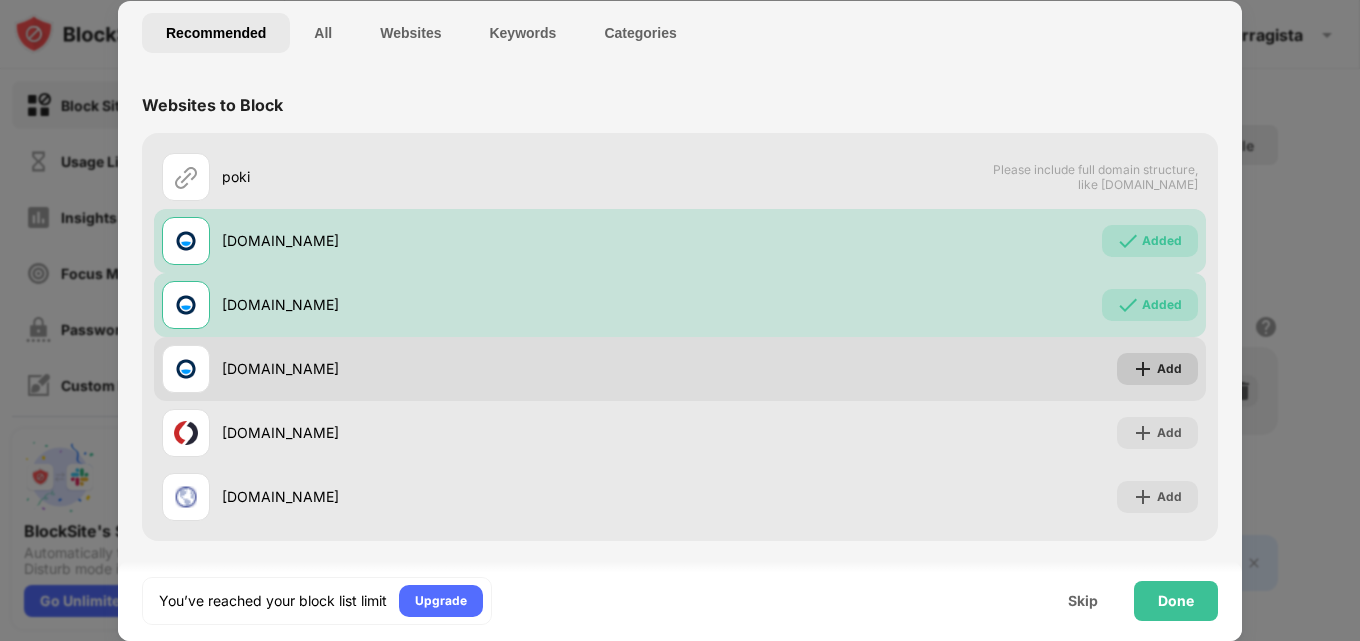 click on "Add" at bounding box center [1169, 369] 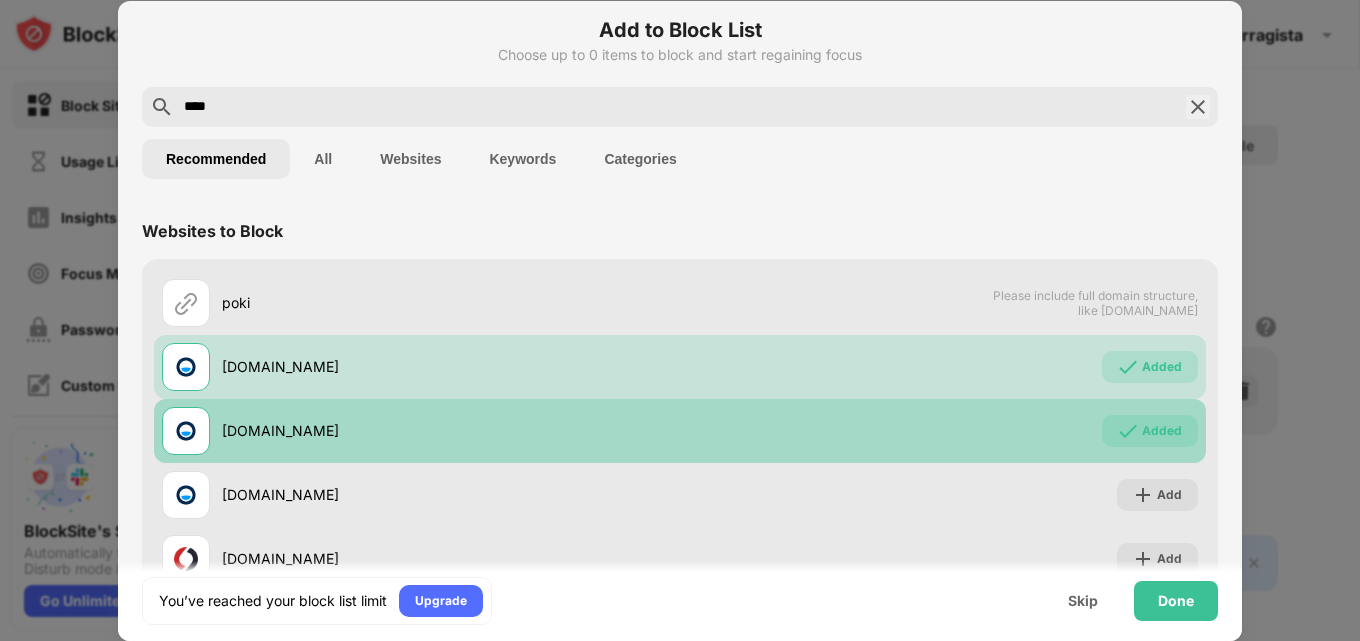 scroll, scrollTop: 0, scrollLeft: 0, axis: both 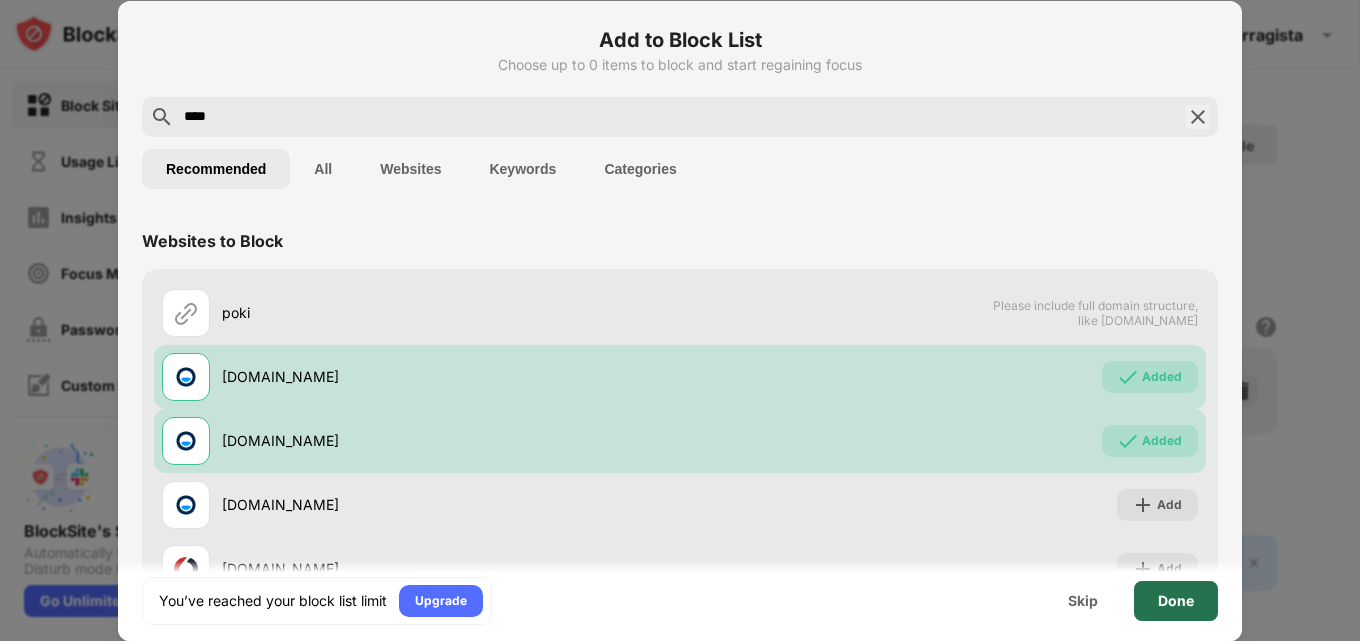 click on "Done" at bounding box center [1176, 601] 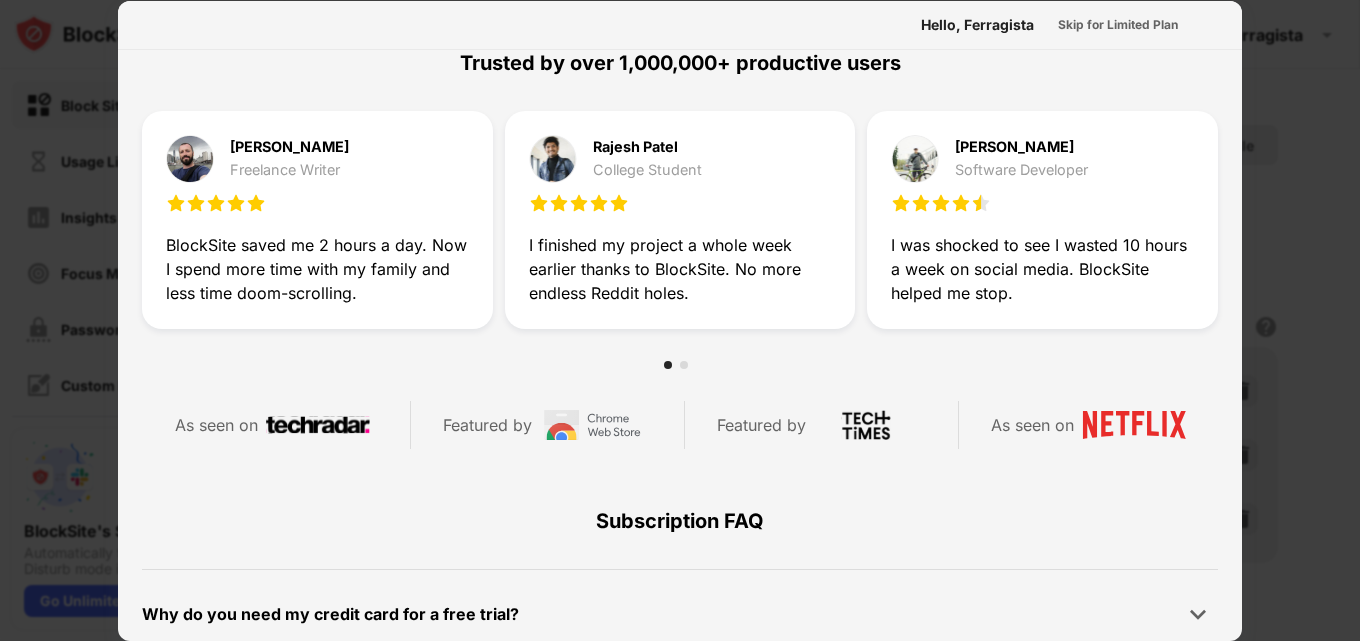 scroll, scrollTop: 575, scrollLeft: 0, axis: vertical 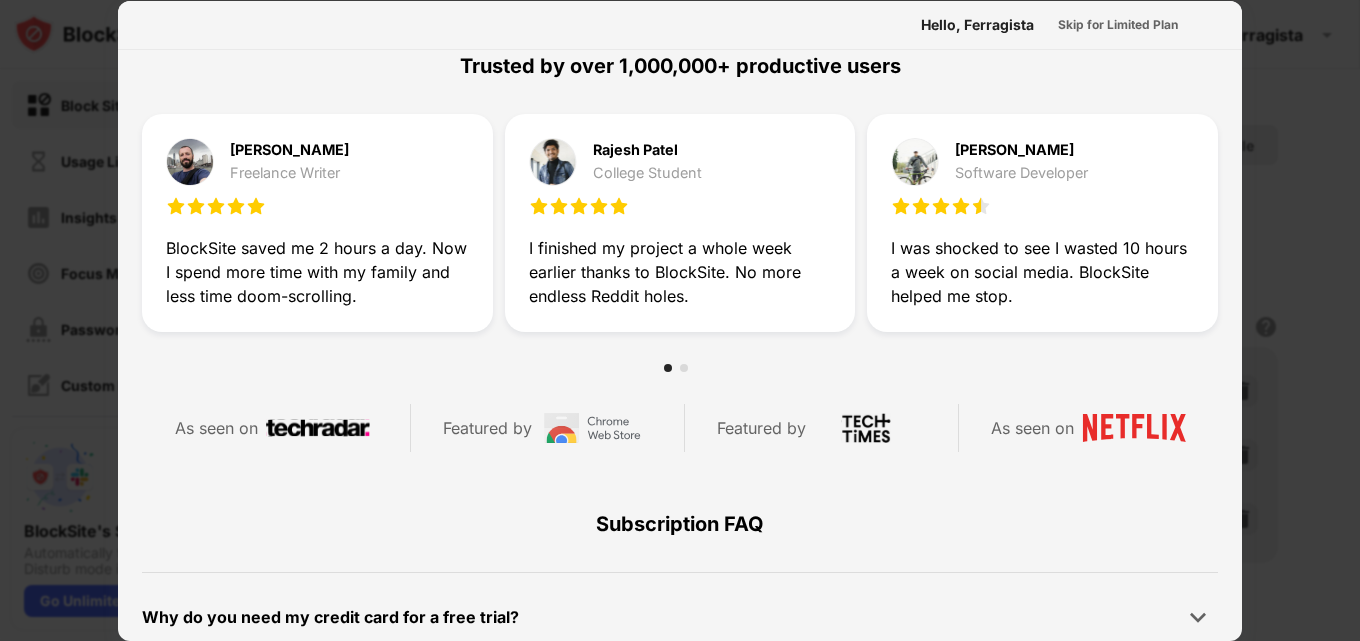 click at bounding box center (680, 320) 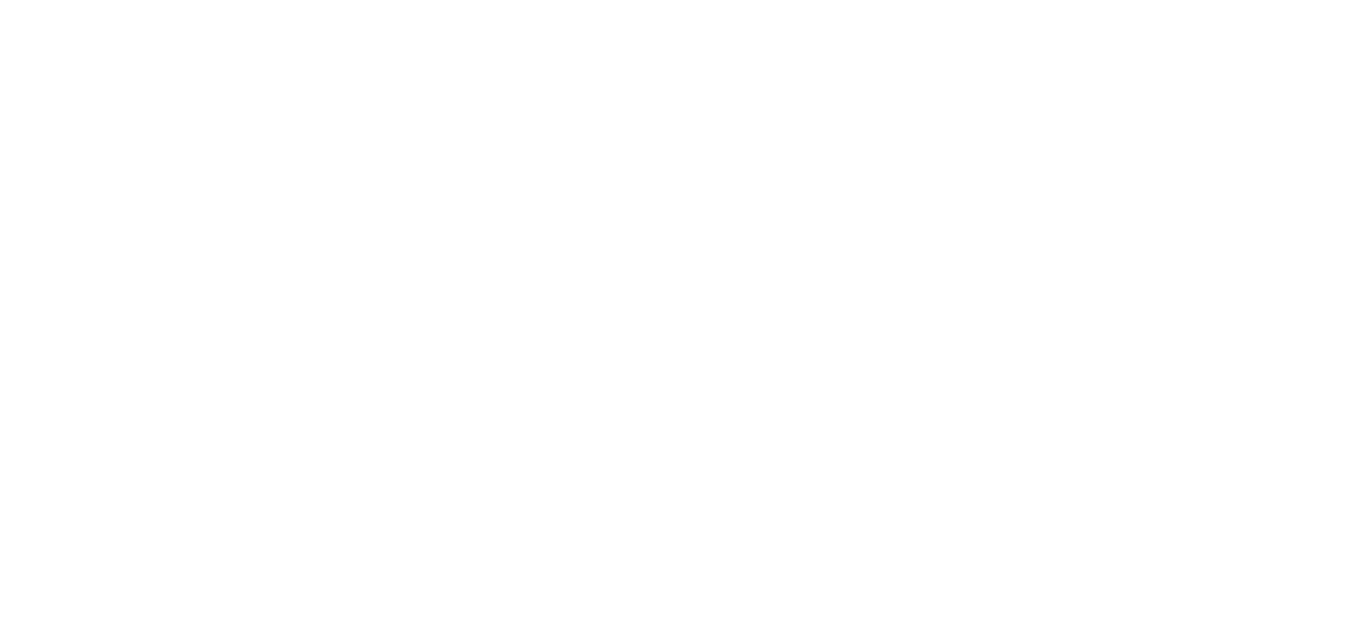 scroll, scrollTop: 0, scrollLeft: 0, axis: both 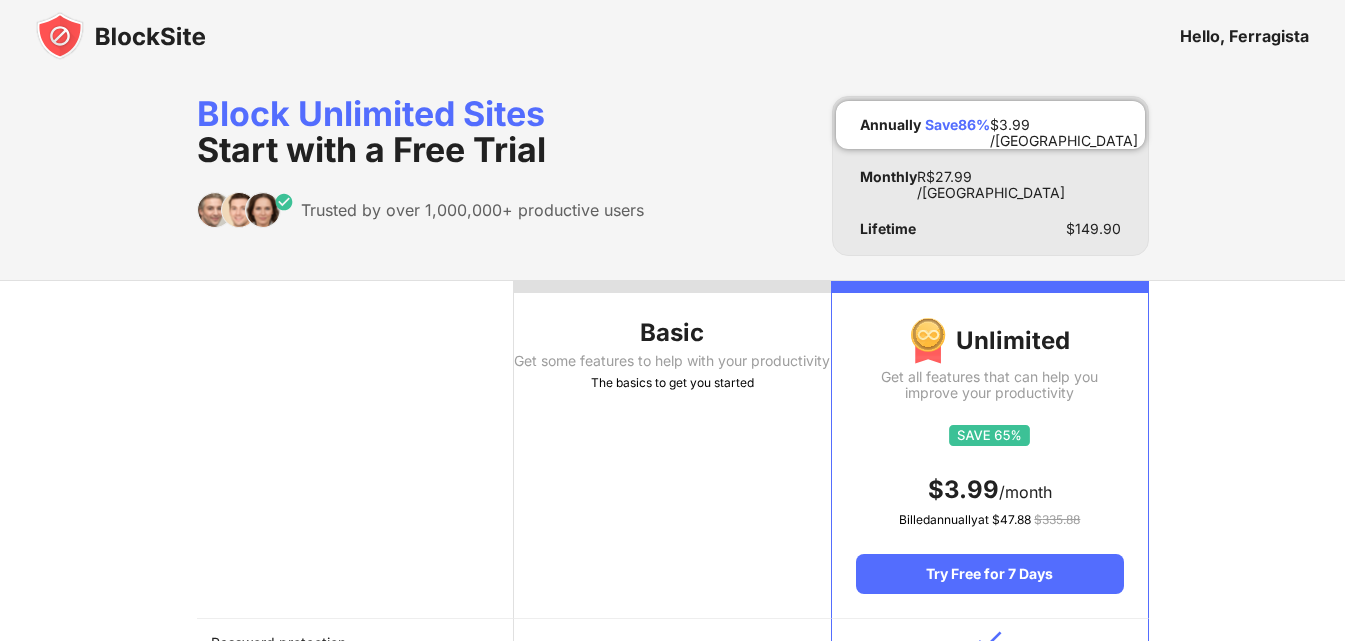 click on "The basics to get you started" at bounding box center (672, 383) 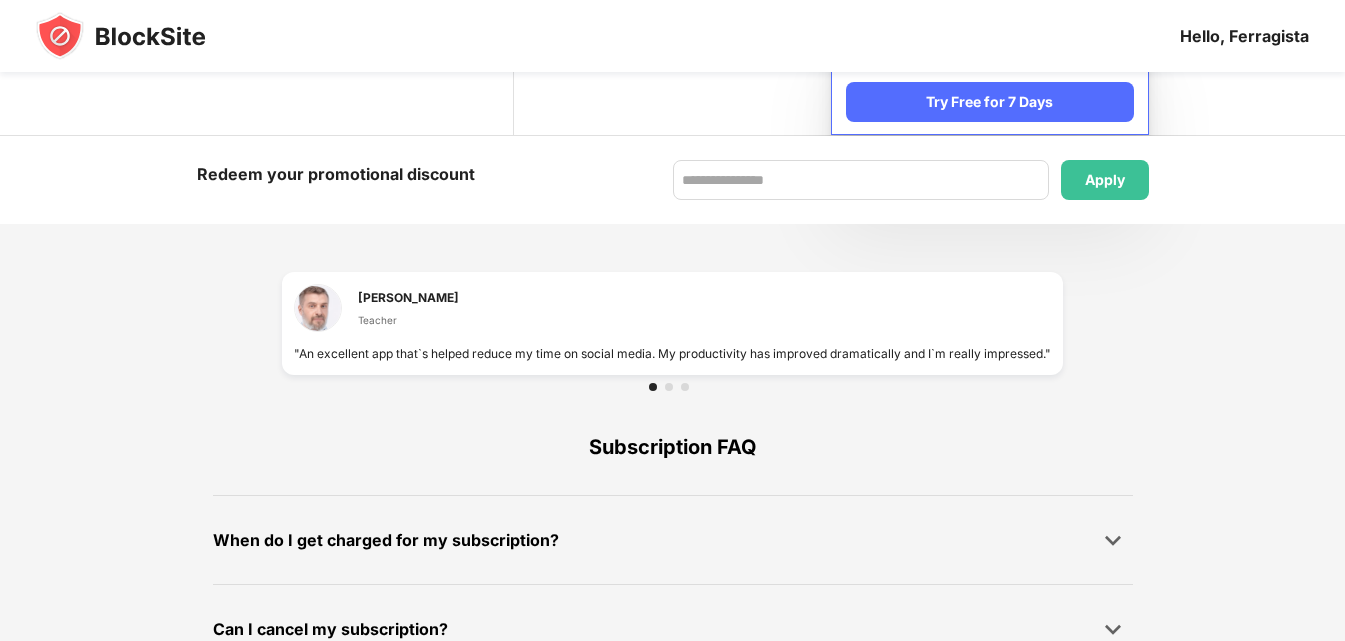 scroll, scrollTop: 909, scrollLeft: 0, axis: vertical 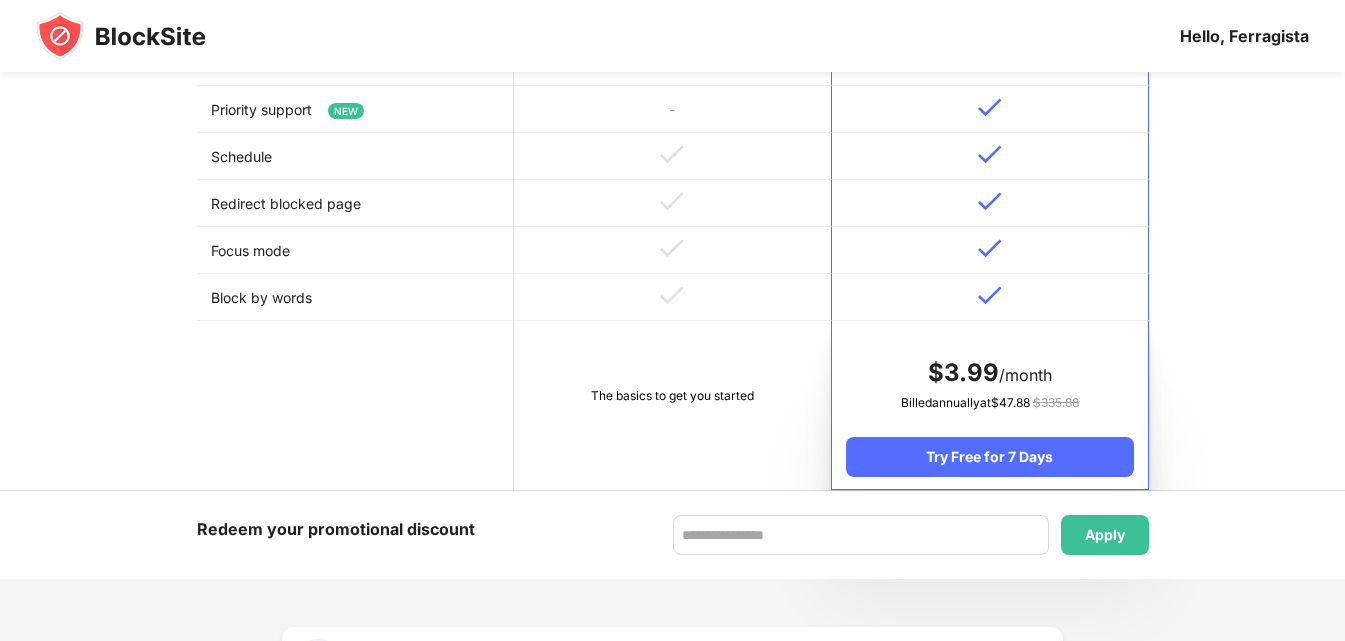 click on "The basics to get you started" at bounding box center [672, 405] 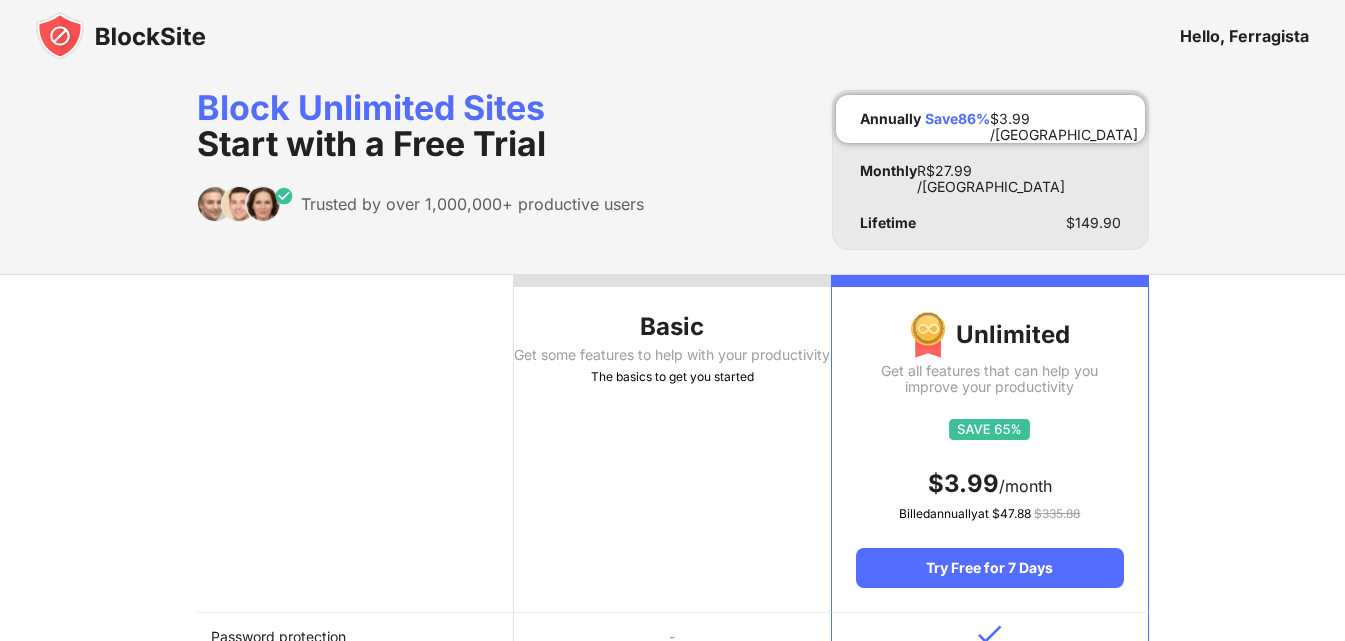 scroll, scrollTop: 0, scrollLeft: 0, axis: both 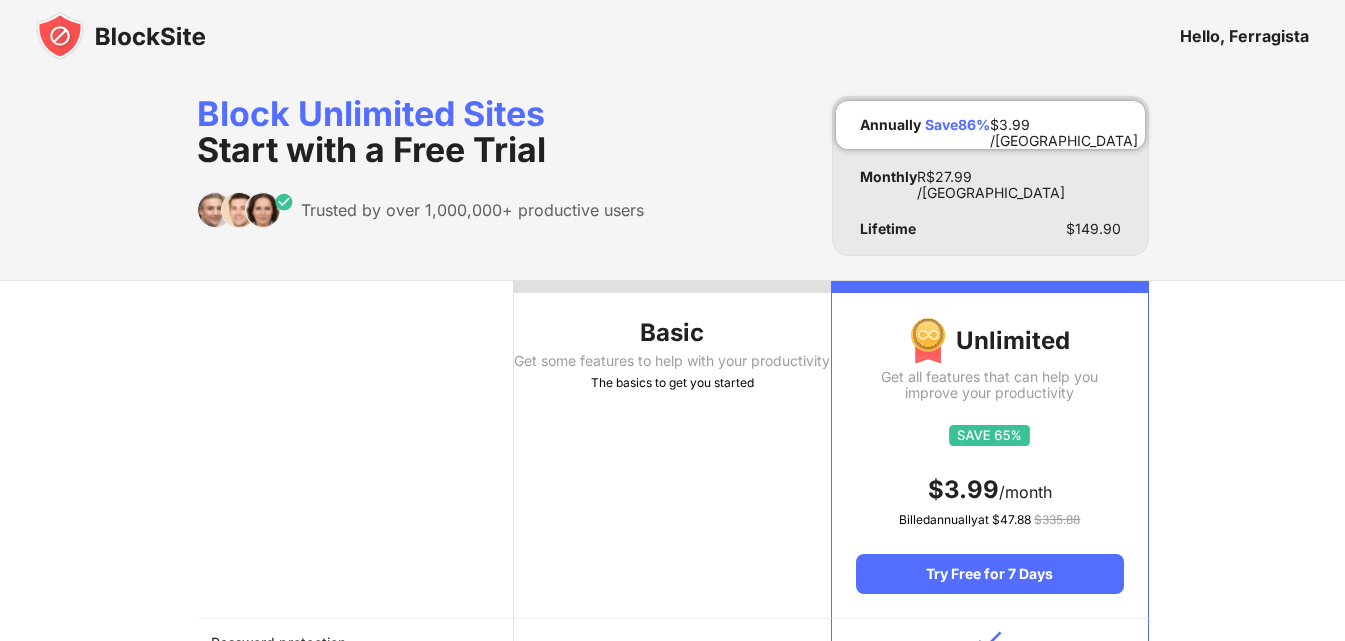 click on "Basic" at bounding box center (672, 333) 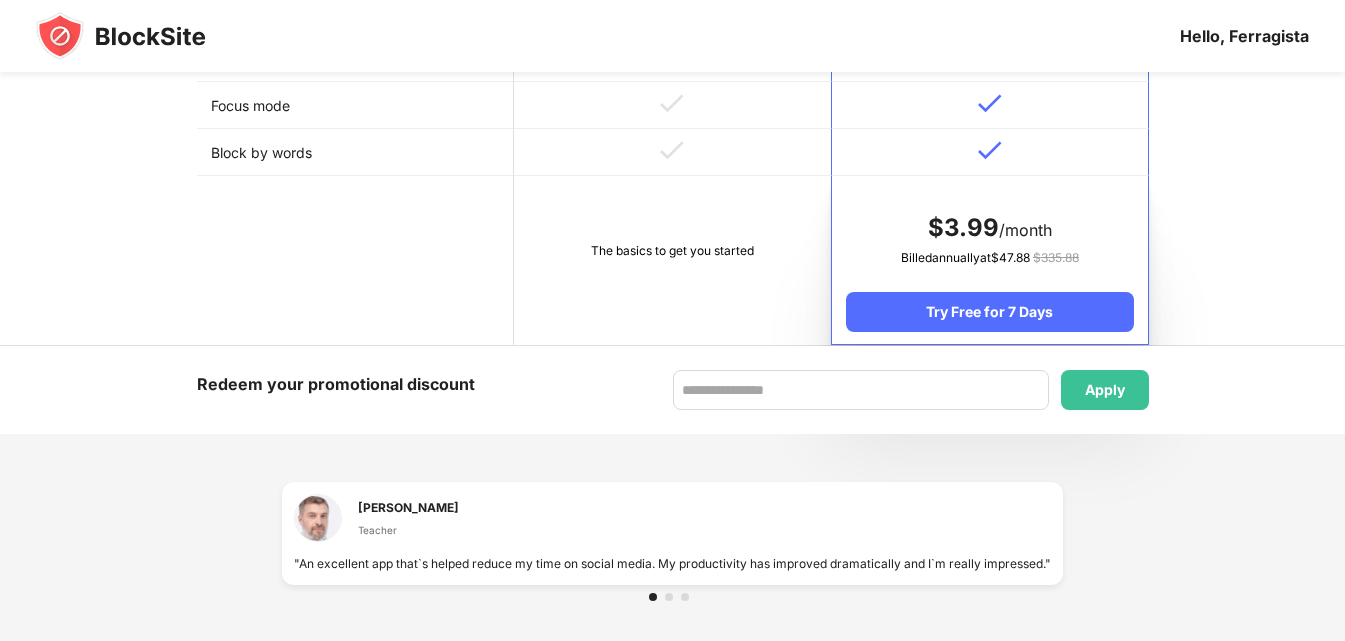 scroll, scrollTop: 1100, scrollLeft: 0, axis: vertical 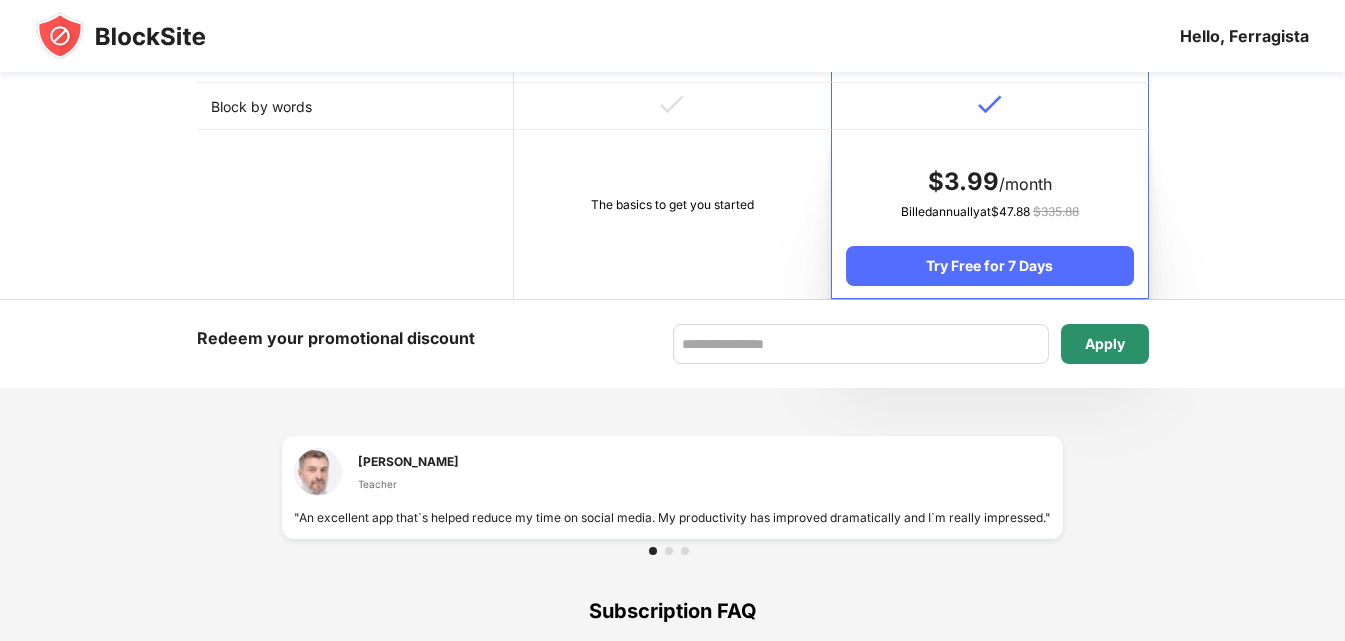 click on "Apply" at bounding box center [1105, 344] 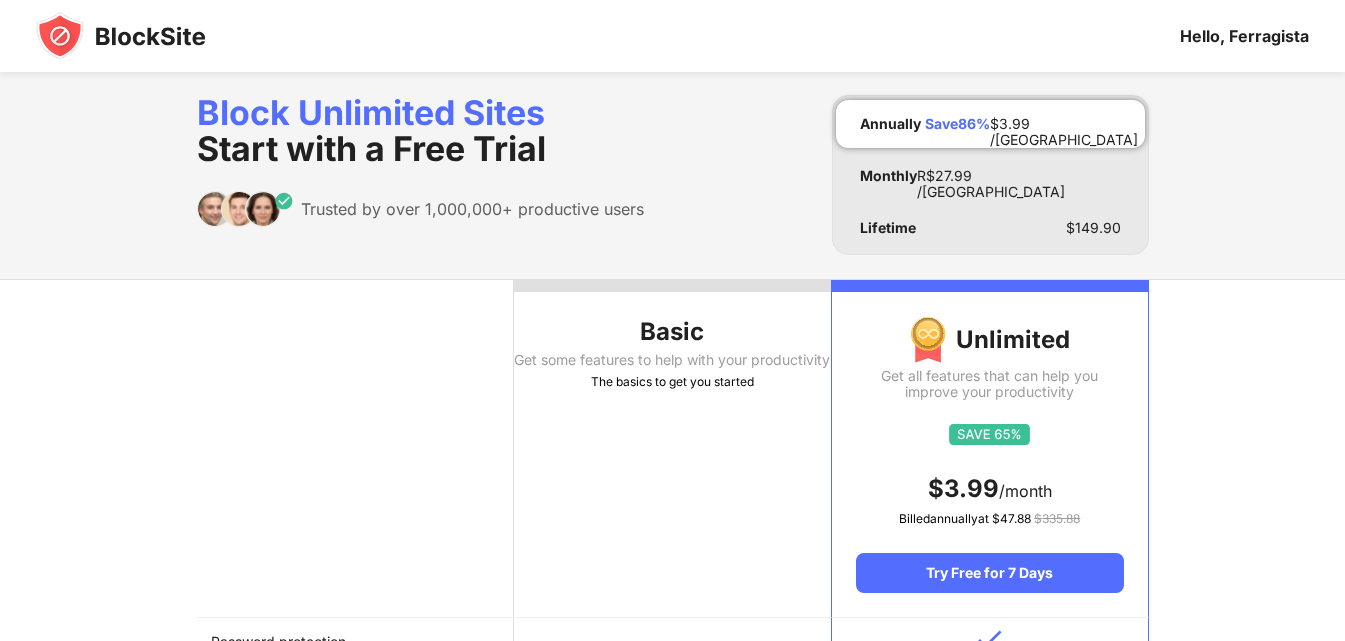 scroll, scrollTop: 0, scrollLeft: 0, axis: both 